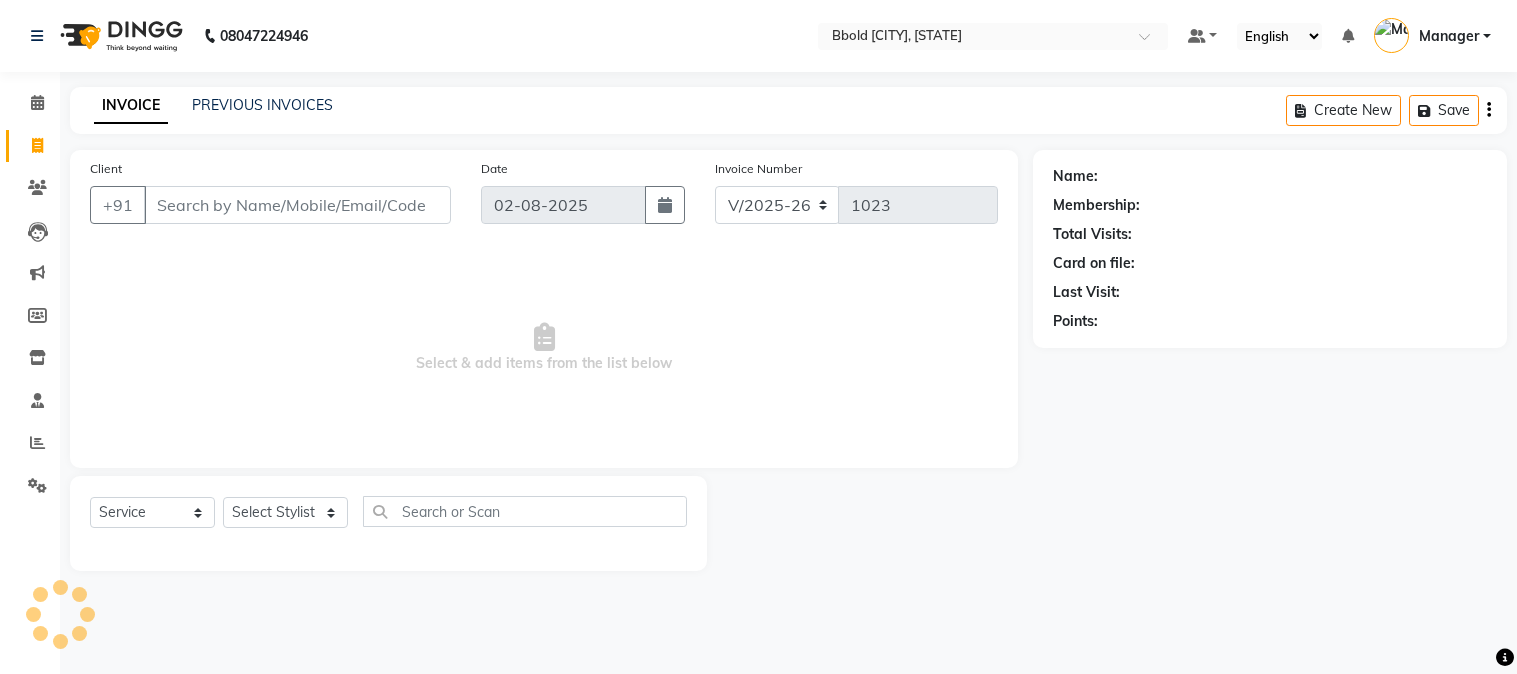select on "7742" 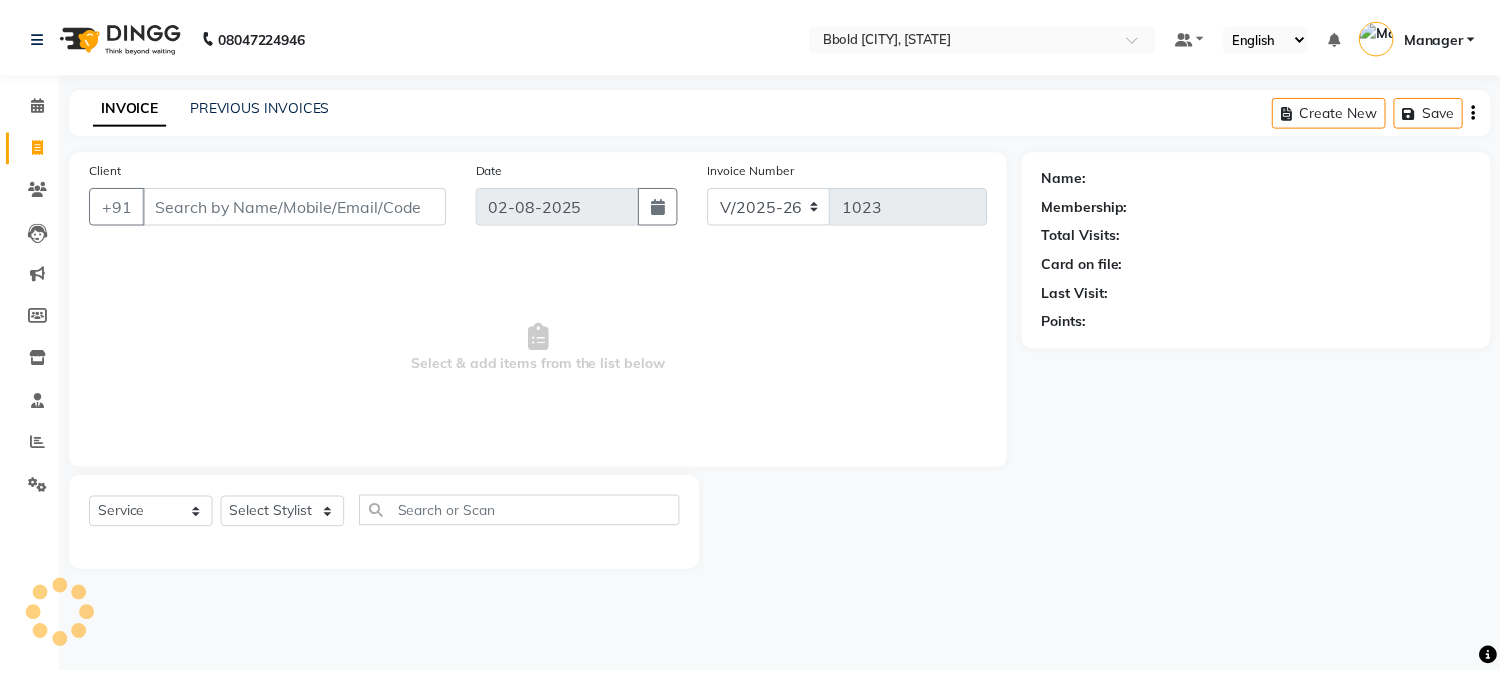 scroll, scrollTop: 0, scrollLeft: 0, axis: both 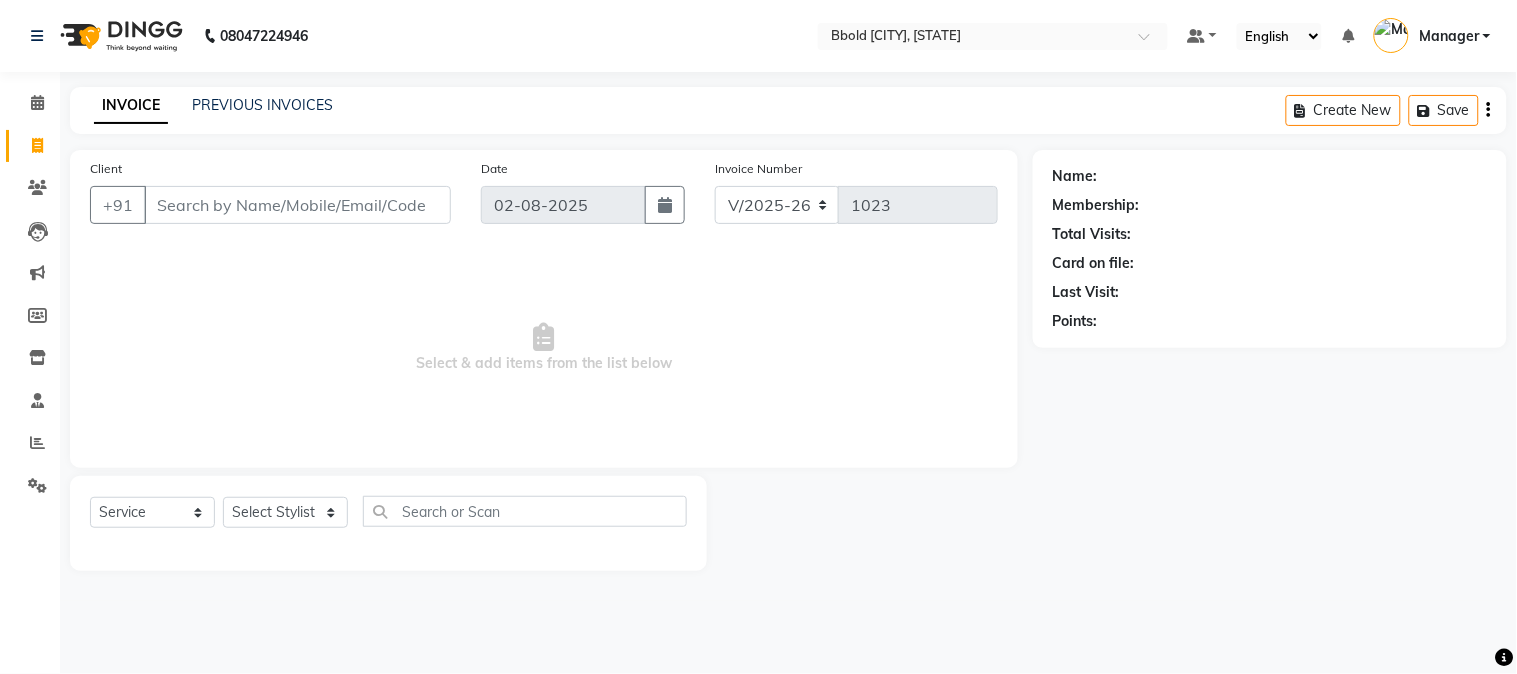 click on "PREVIOUS INVOICES" 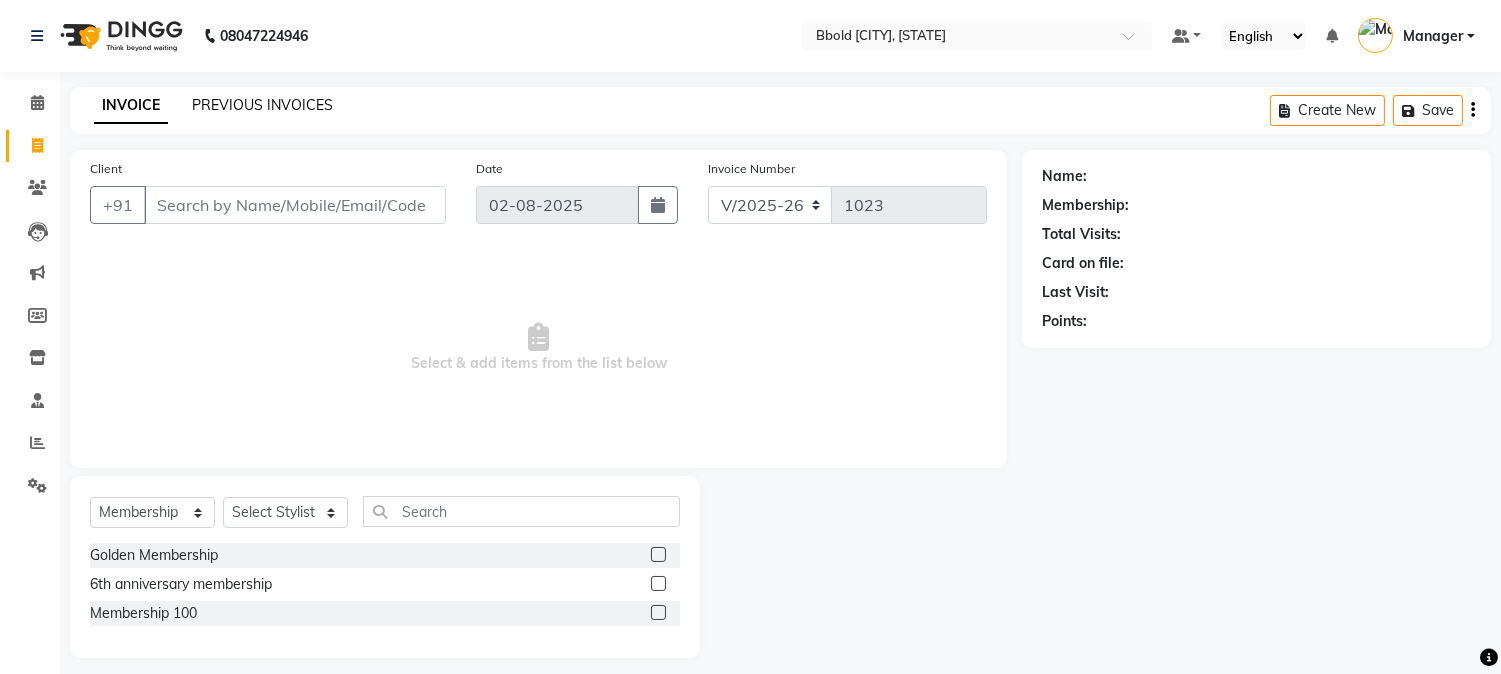 click on "PREVIOUS INVOICES" 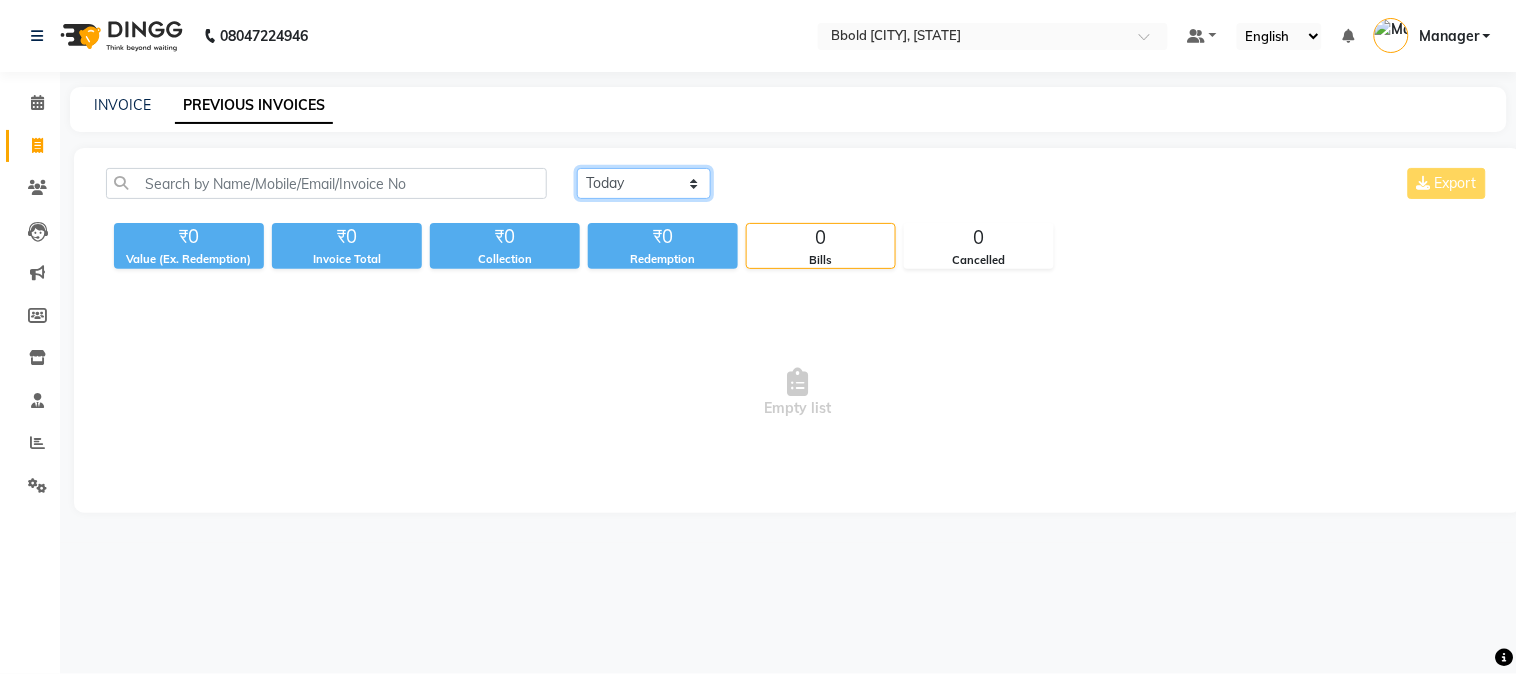 click on "Today Yesterday Custom Range" 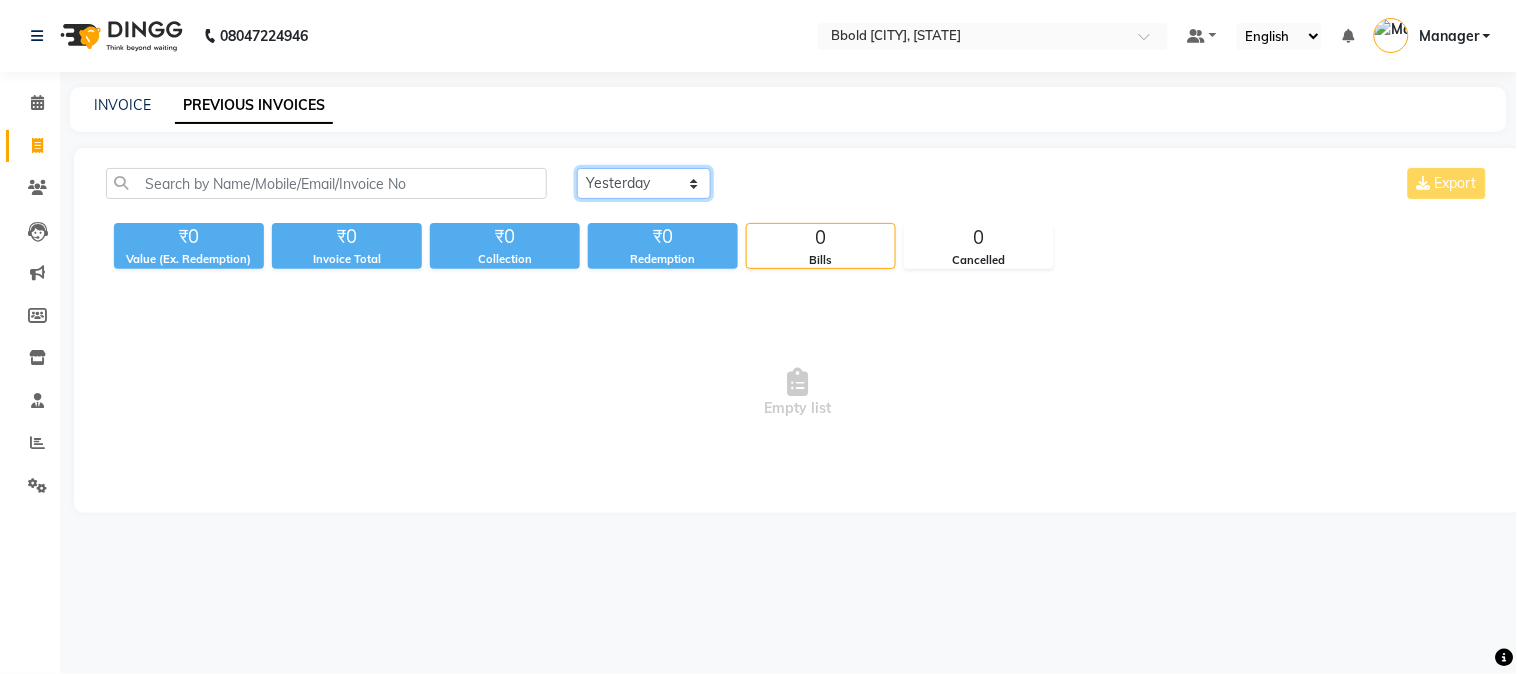 click on "Today Yesterday Custom Range" 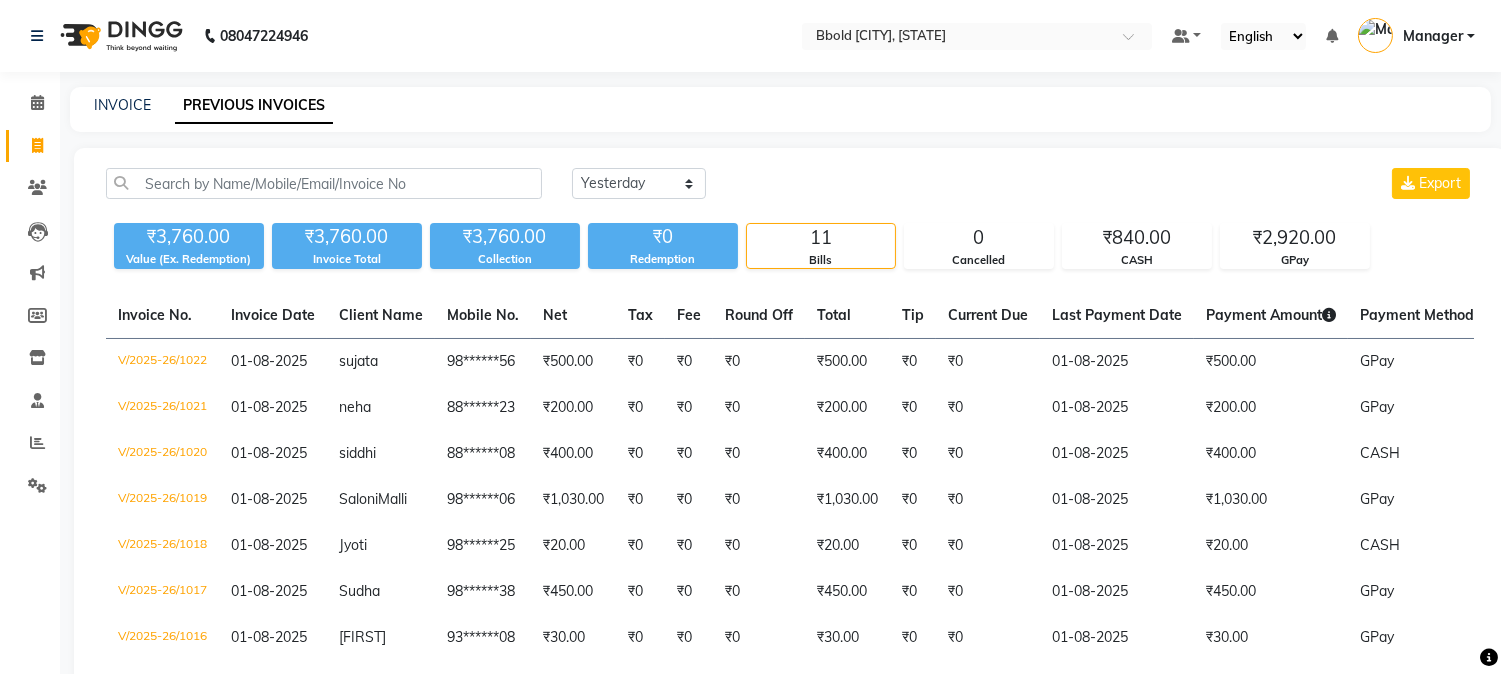 click on "Today Yesterday Custom Range Export ₹3,760.00 Value (Ex. Redemption) ₹3,760.00 Invoice Total  ₹3,760.00 Collection ₹0 Redemption 11 Bills 0 Cancelled ₹840.00 CASH ₹2,920.00 GPay  Invoice No.   Invoice Date   Client Name   Mobile No.   Net   Tax   Fee   Round Off   Total   Tip   Current Due   Last Payment Date   Payment Amount   Payment Methods   Cancel Reason   Status   V/2025-26/1022  01-08-2025 sujata   98******56 ₹500.00 ₹0  ₹0  ₹0 ₹500.00 ₹0 ₹0 01-08-2025 ₹500.00  GPay - PAID  V/2025-26/1021  01-08-2025 neha   88******23 ₹200.00 ₹0  ₹0  ₹0 ₹200.00 ₹0 ₹0 01-08-2025 ₹200.00  GPay - PAID  V/2025-26/1020  01-08-2025 siddhi   88******08 ₹400.00 ₹0  ₹0  ₹0 ₹400.00 ₹0 ₹0 01-08-2025 ₹400.00  CASH - PAID  V/2025-26/1019  01-08-2025 Saloni  Malli 98******06 ₹1,030.00 ₹0  ₹0  ₹0 ₹1,030.00 ₹0 ₹0 01-08-2025 ₹1,030.00  GPay - PAID  V/2025-26/1018  01-08-2025 Jyoti   98******25 ₹20.00 ₹0  ₹0  ₹0 ₹20.00 ₹0 ₹0 01-08-2025 ₹20.00  -" 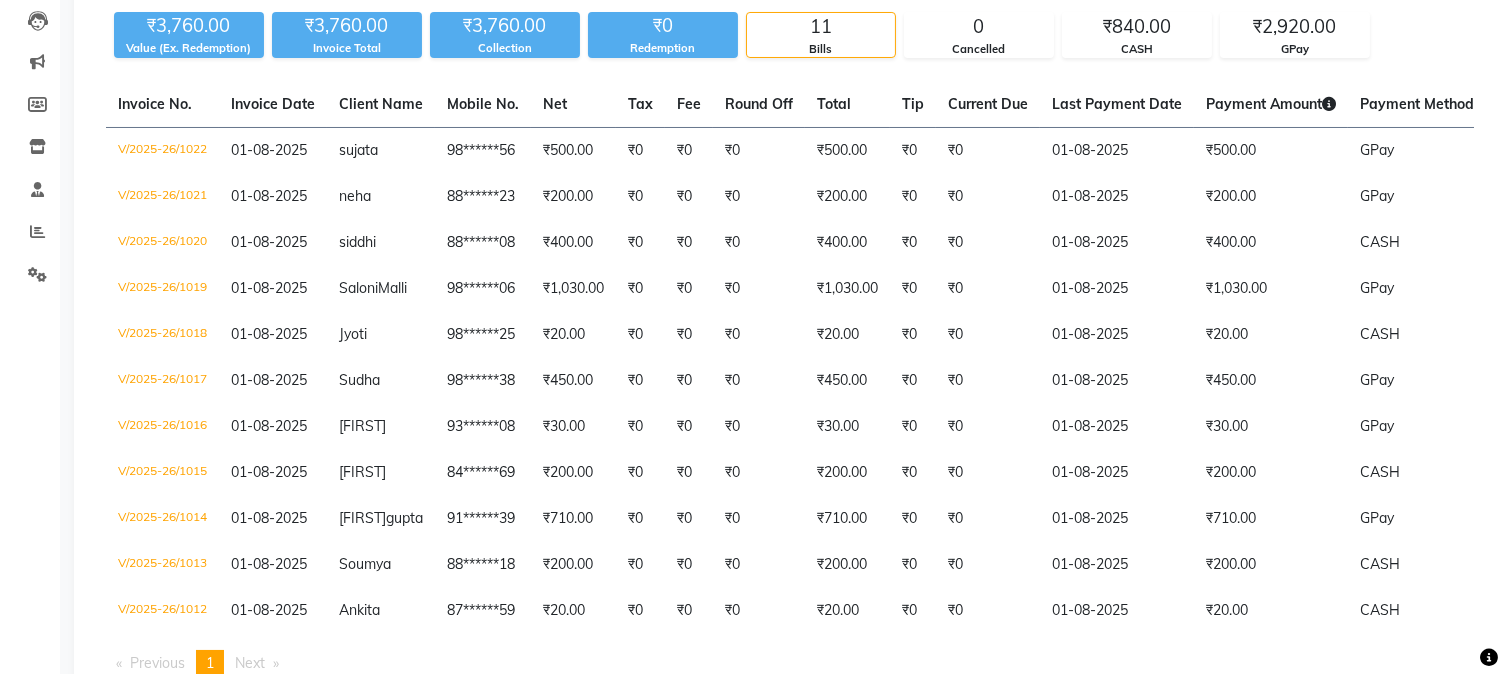 scroll, scrollTop: 214, scrollLeft: 0, axis: vertical 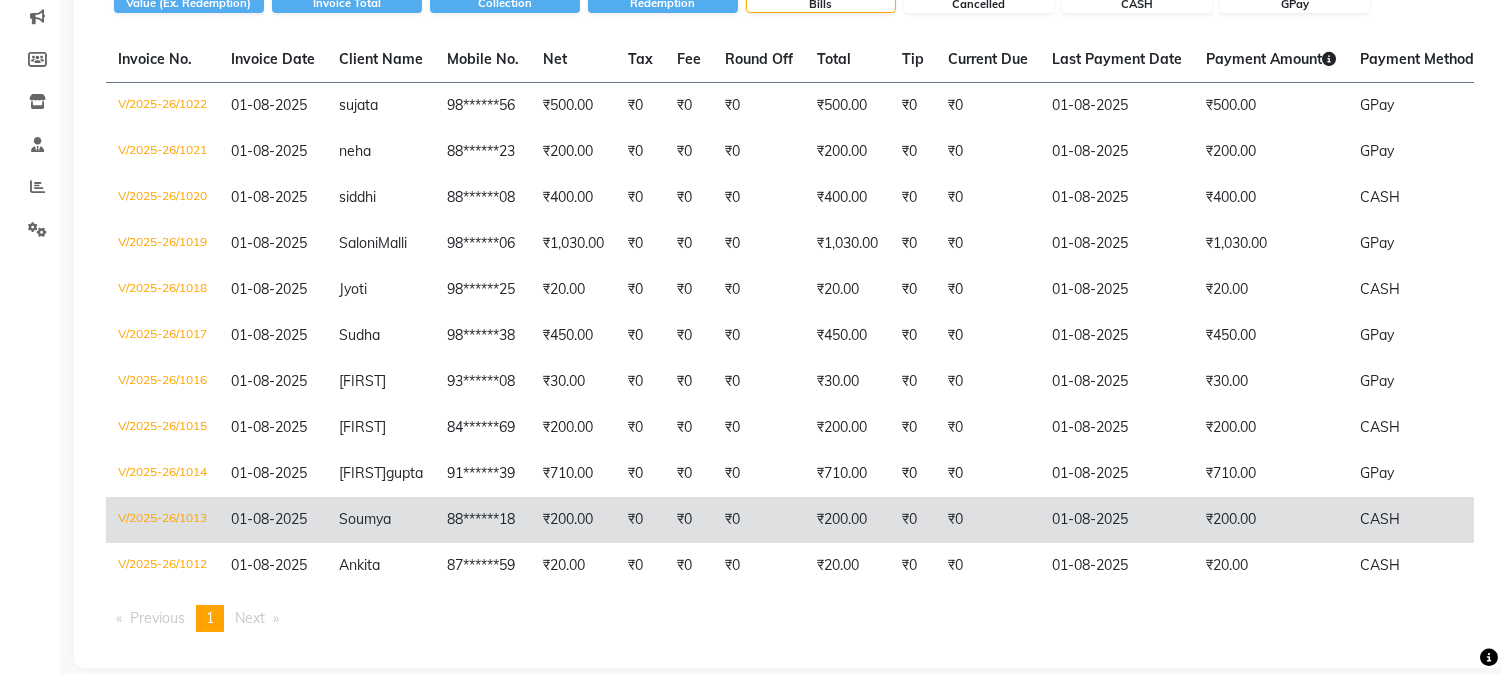 click on "₹0" 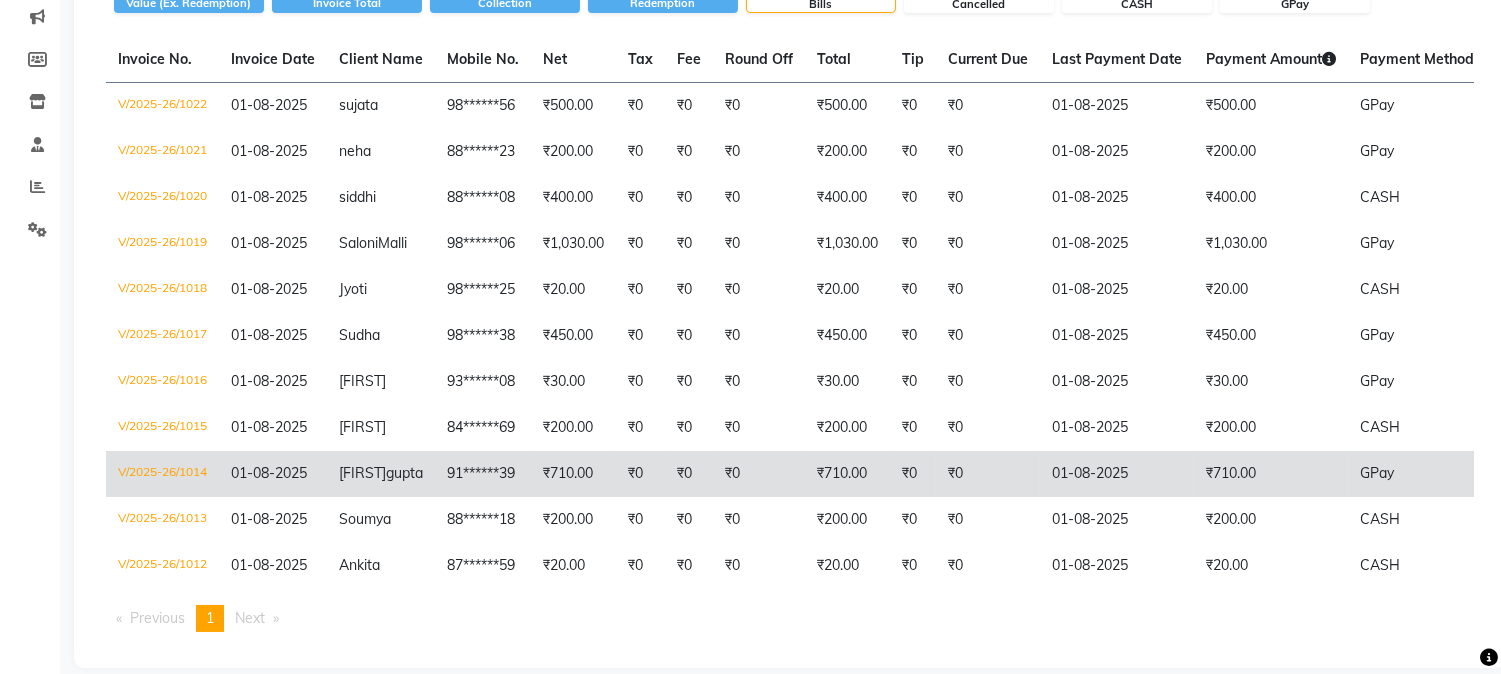 click on "₹710.00" 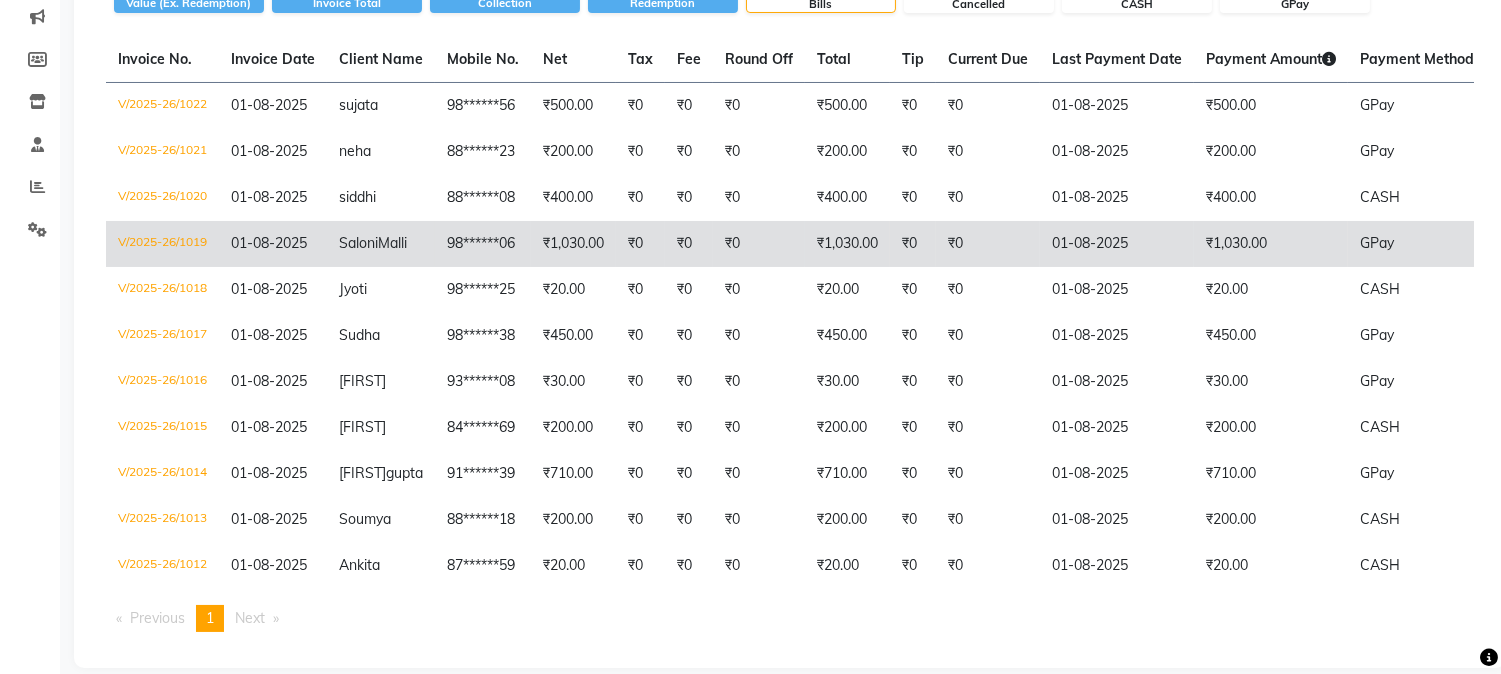 click on "₹1,030.00" 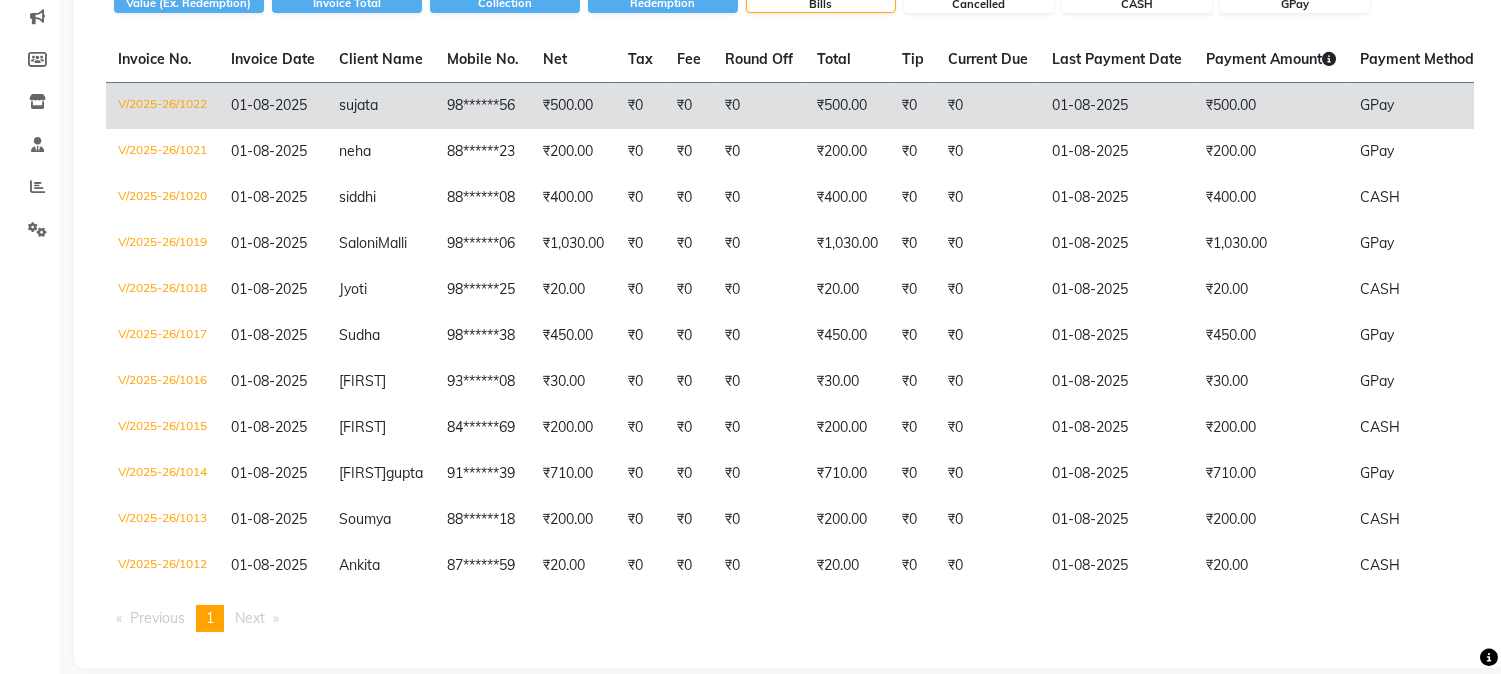 click on "₹500.00" 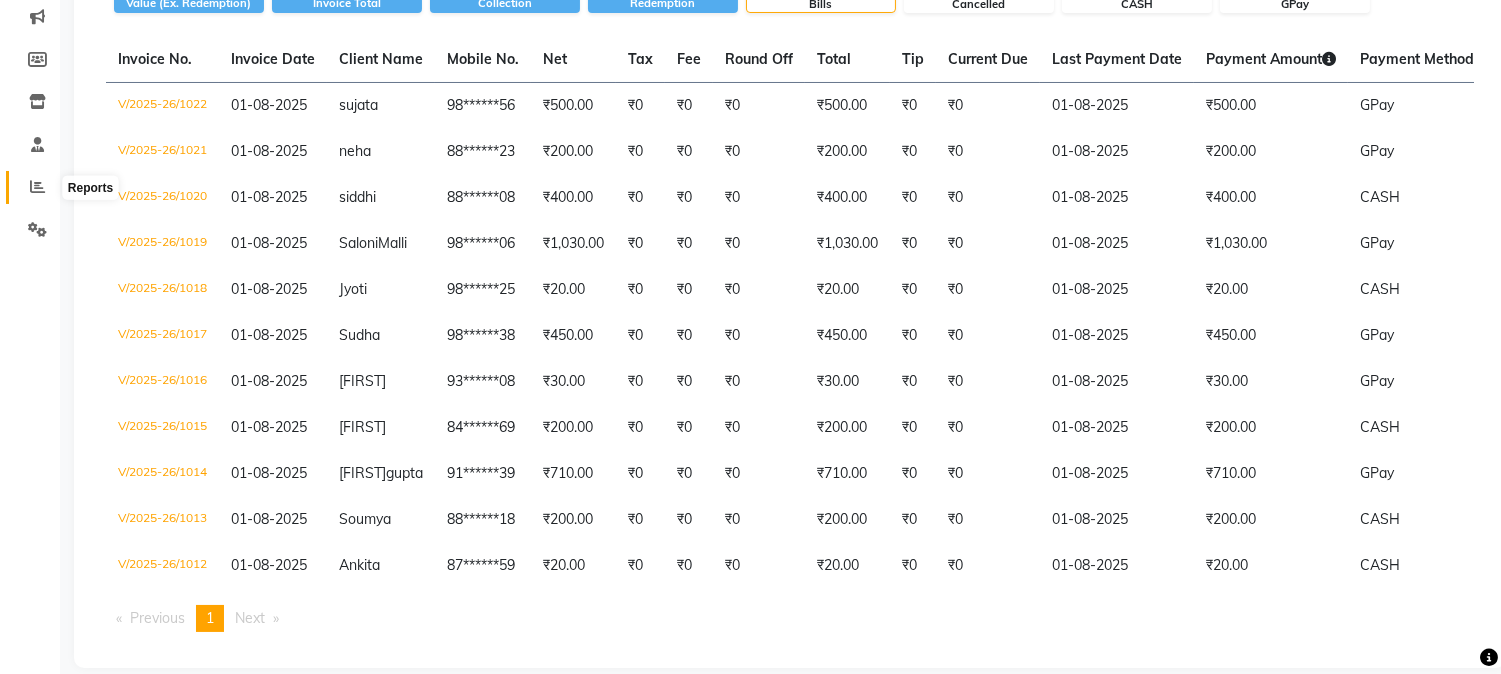 click 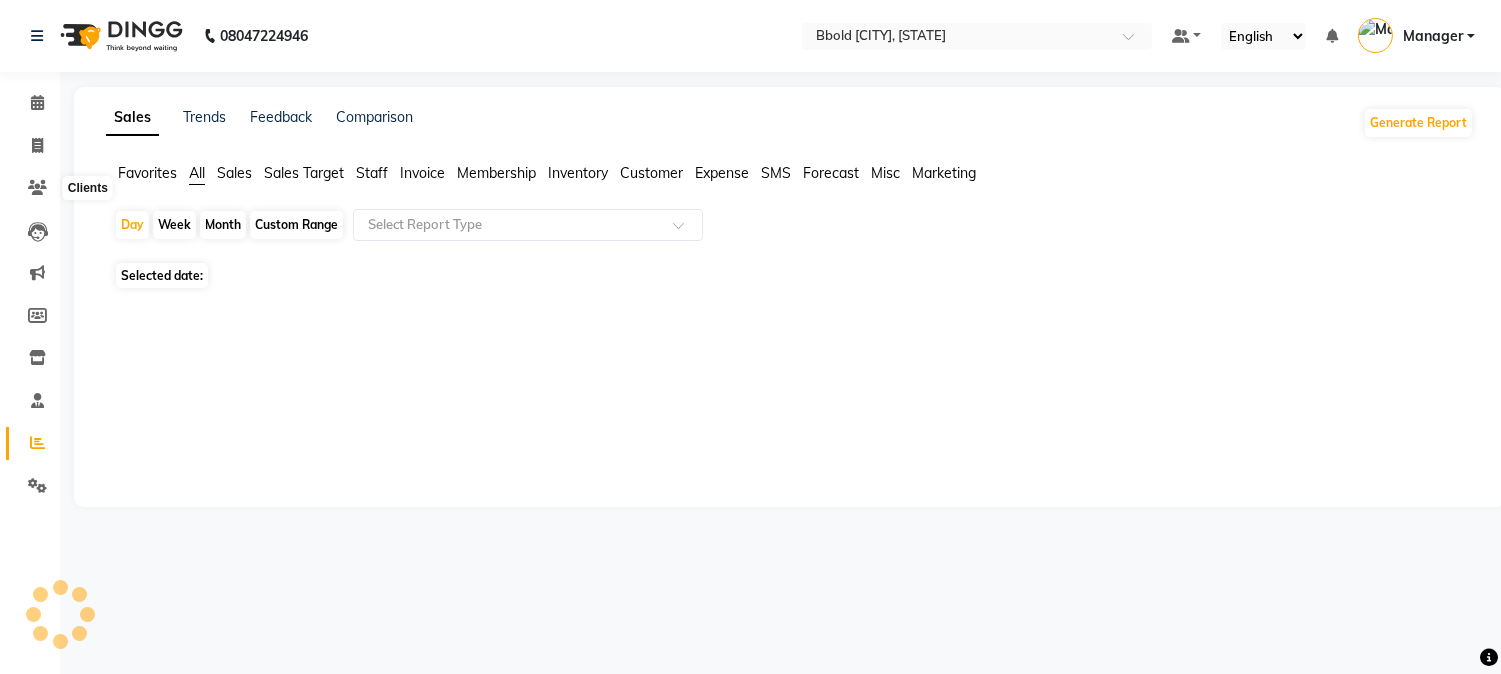 scroll, scrollTop: 0, scrollLeft: 0, axis: both 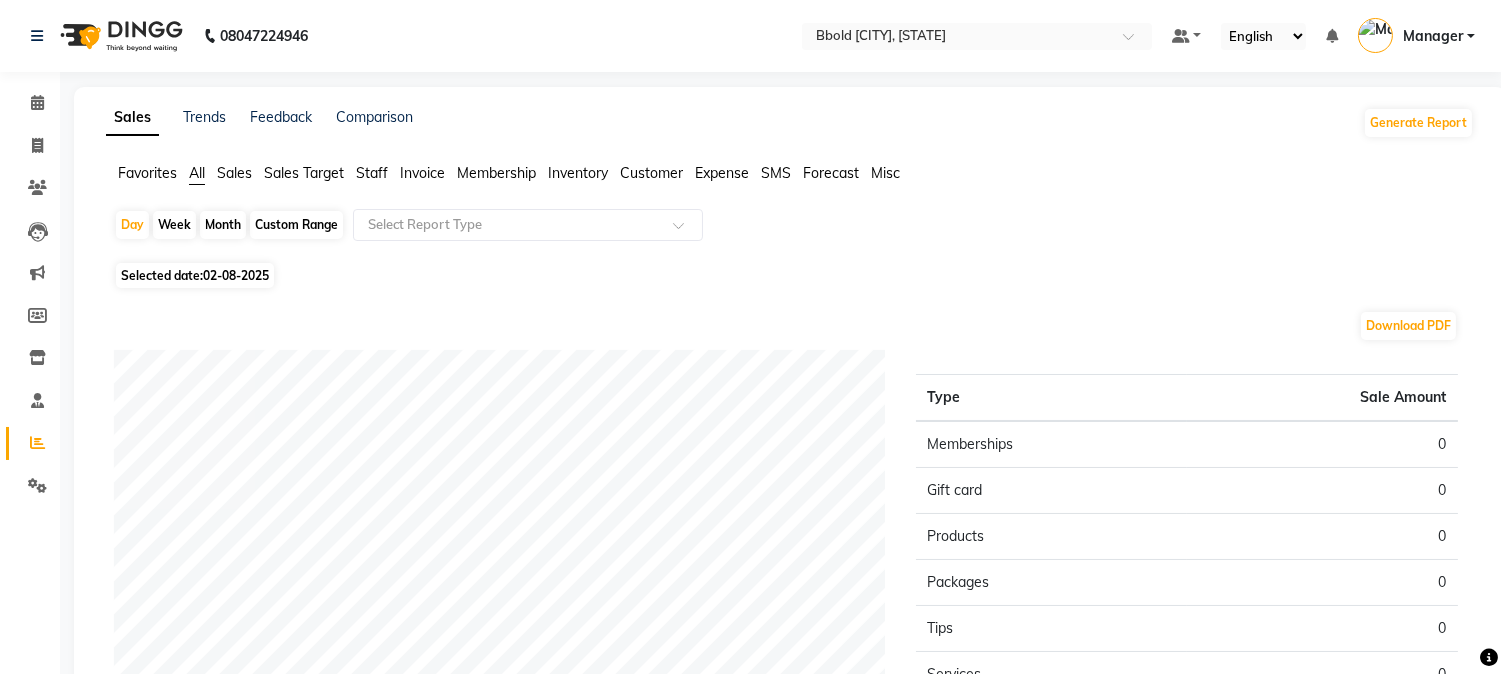 click on "Staff" 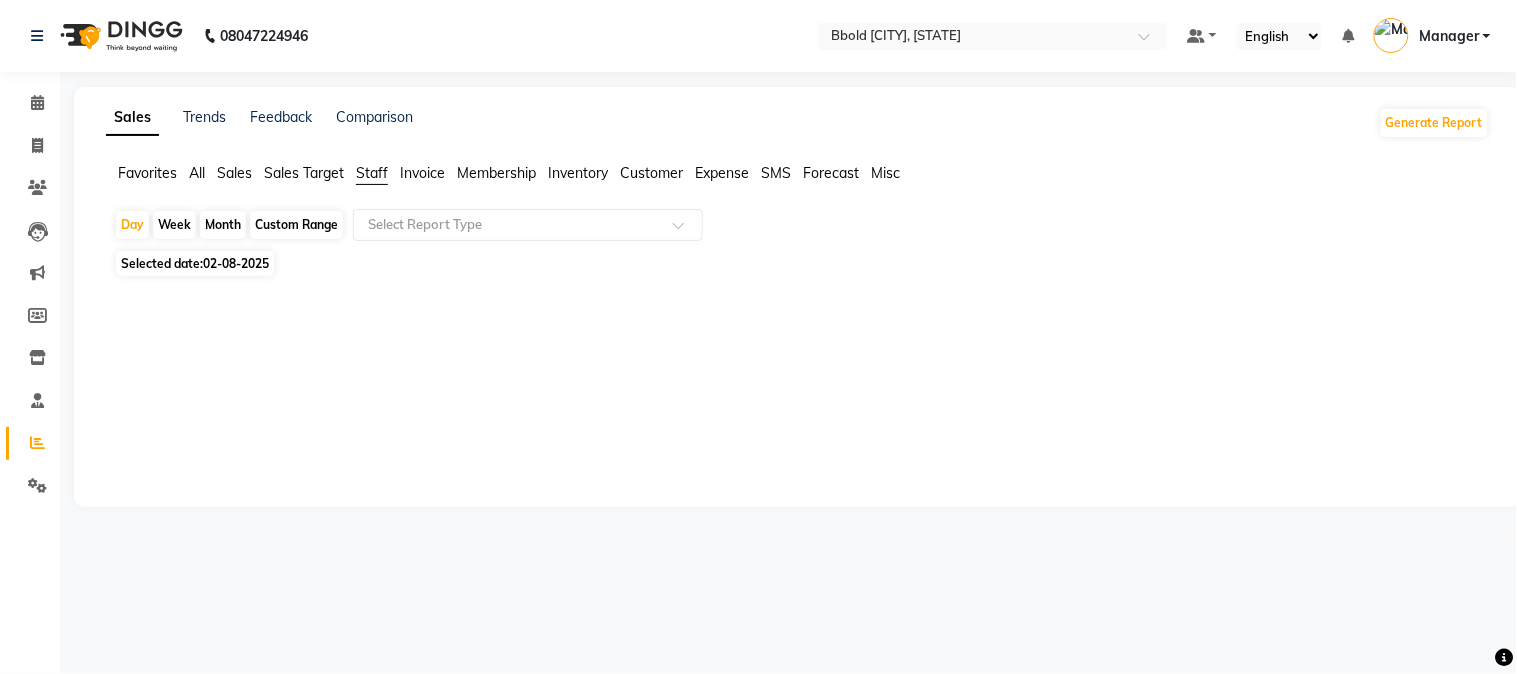 click on "02-08-2025" 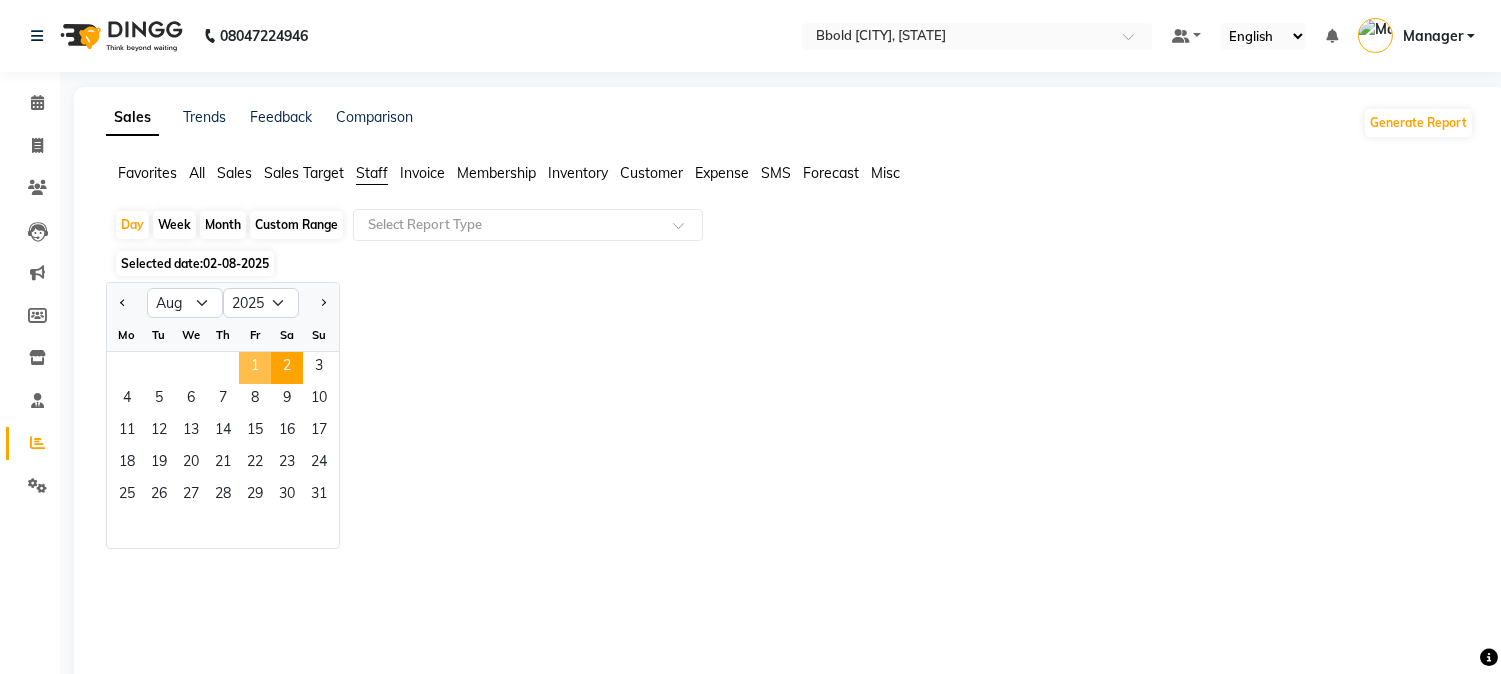 click on "1" 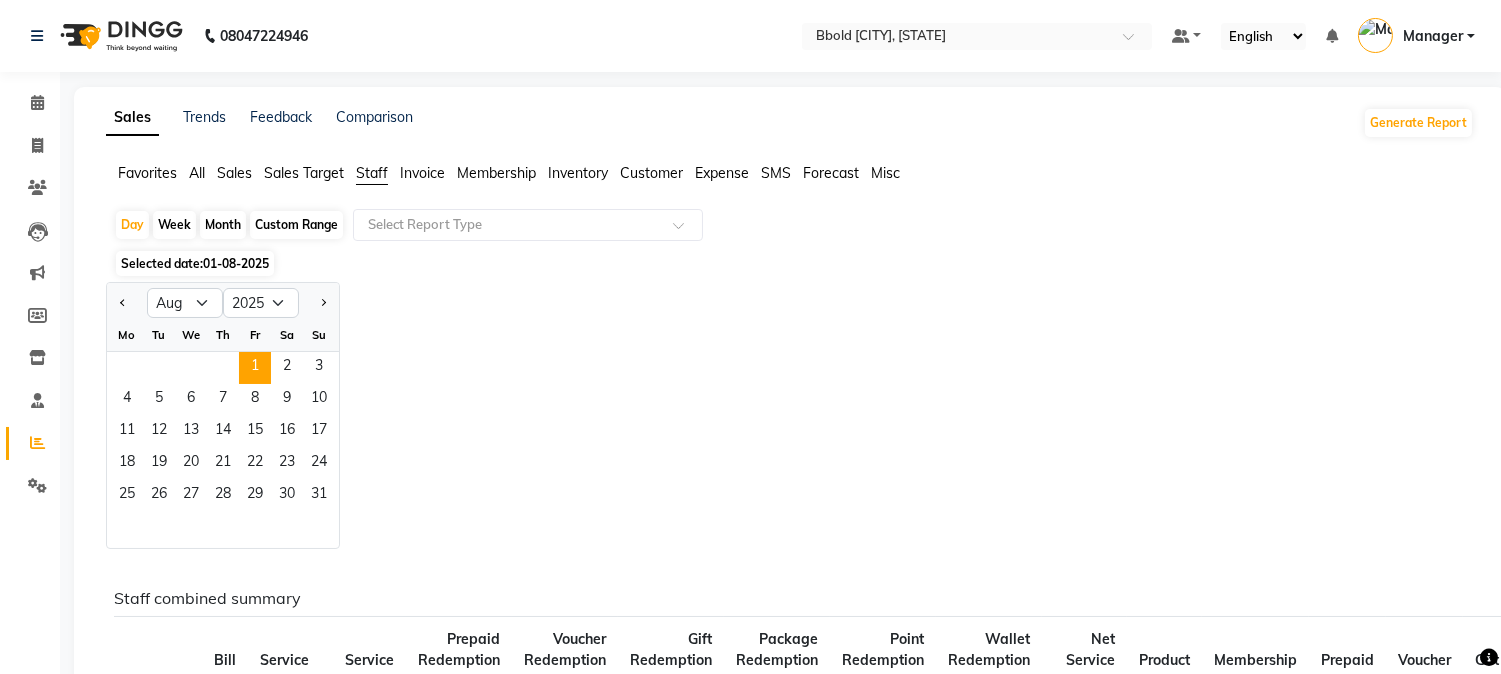 click on "Day   Week   Month   Custom Range  Select Report Type" 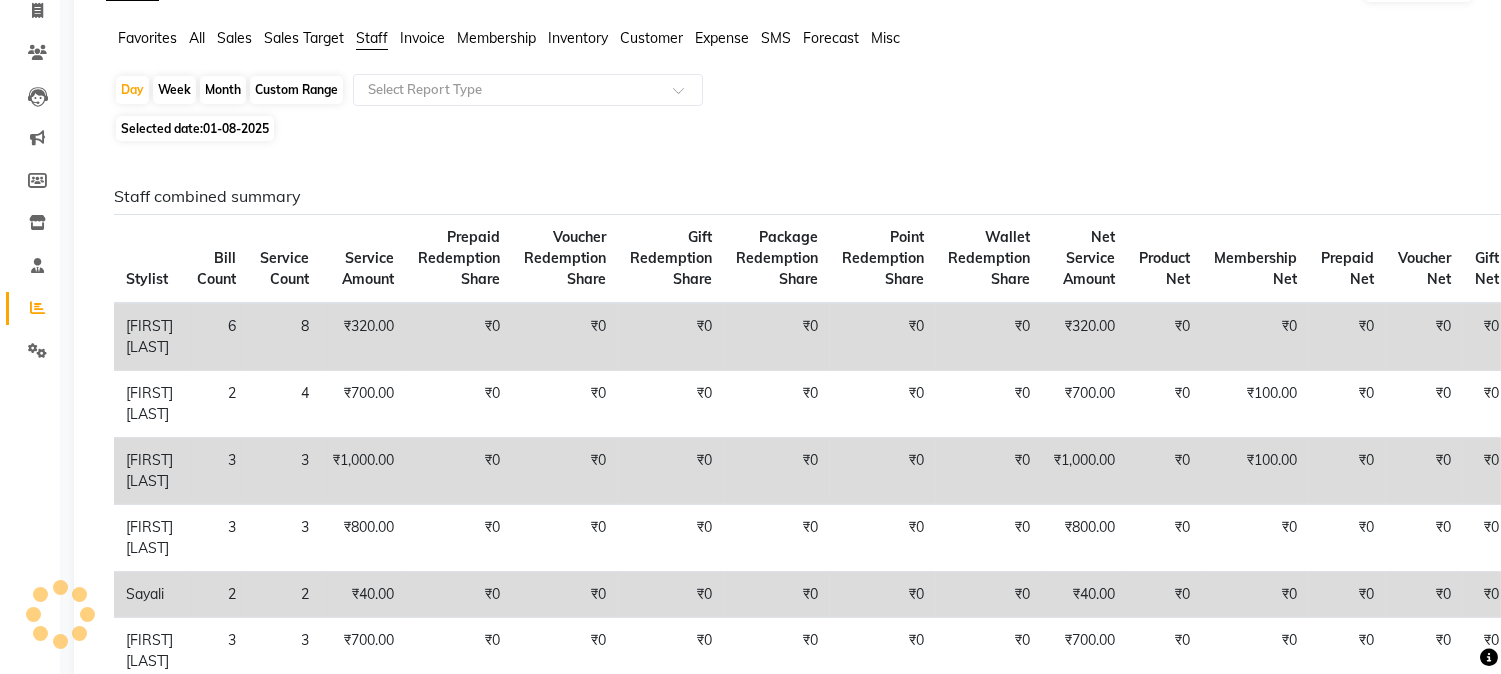 scroll, scrollTop: 955, scrollLeft: 0, axis: vertical 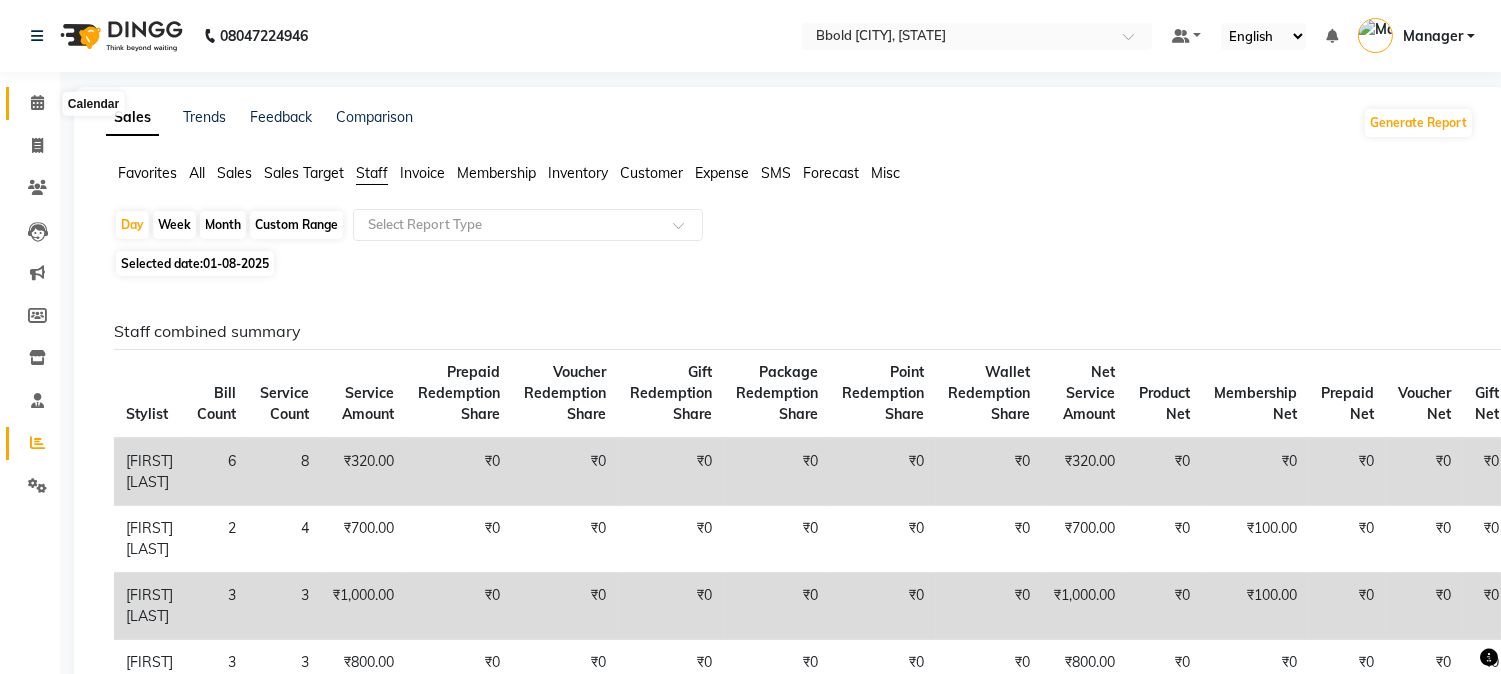 click 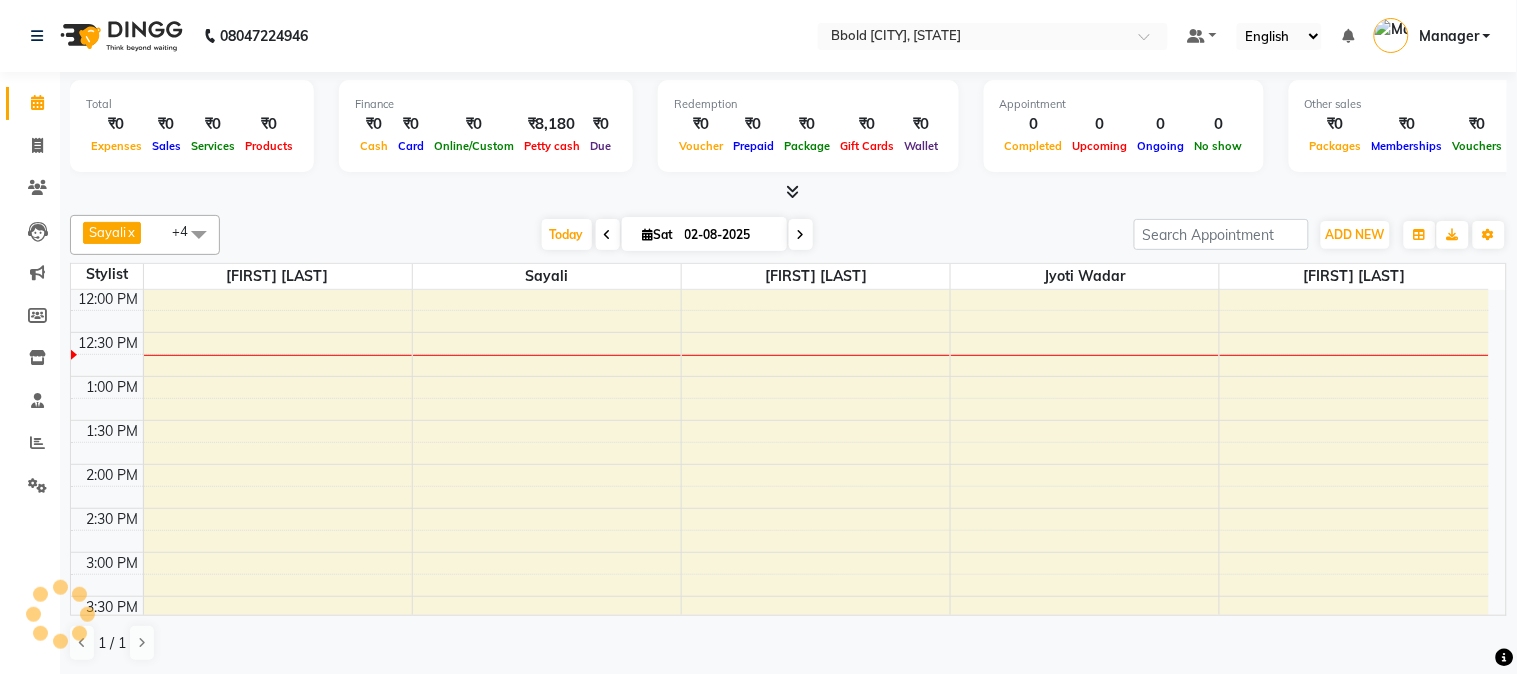 scroll, scrollTop: 0, scrollLeft: 0, axis: both 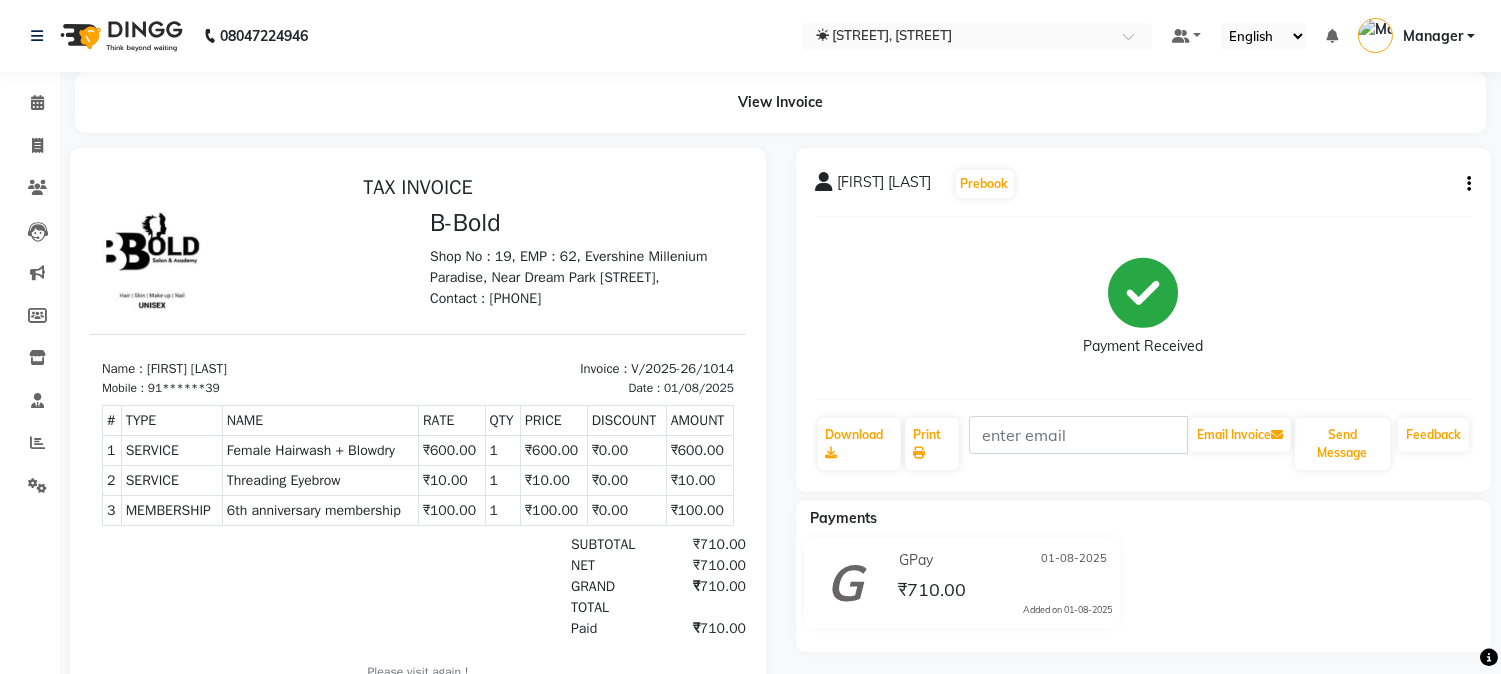 click on "Rushita gupta  Prebook   Payment Received  Download  Print   Email Invoice   Send Message Feedback" 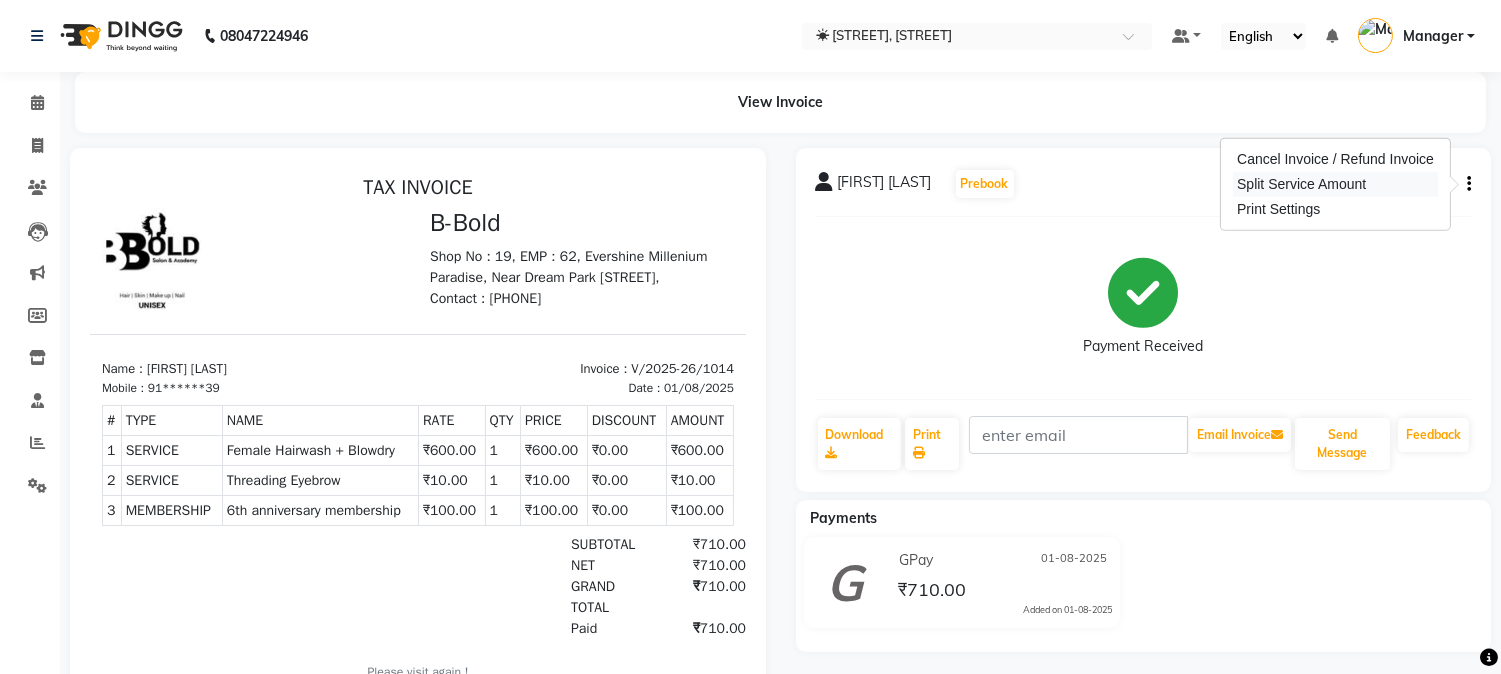 click on "Split Service Amount" at bounding box center (1335, 184) 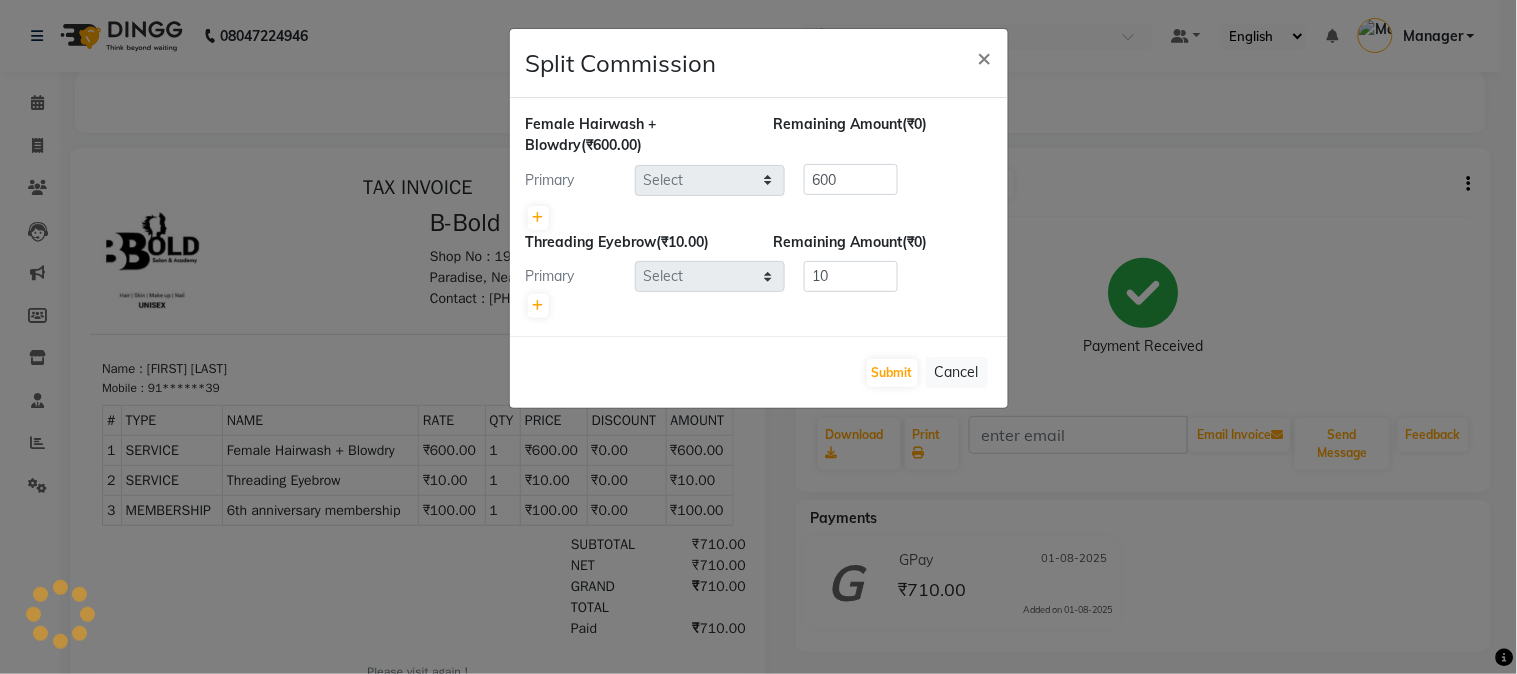 type 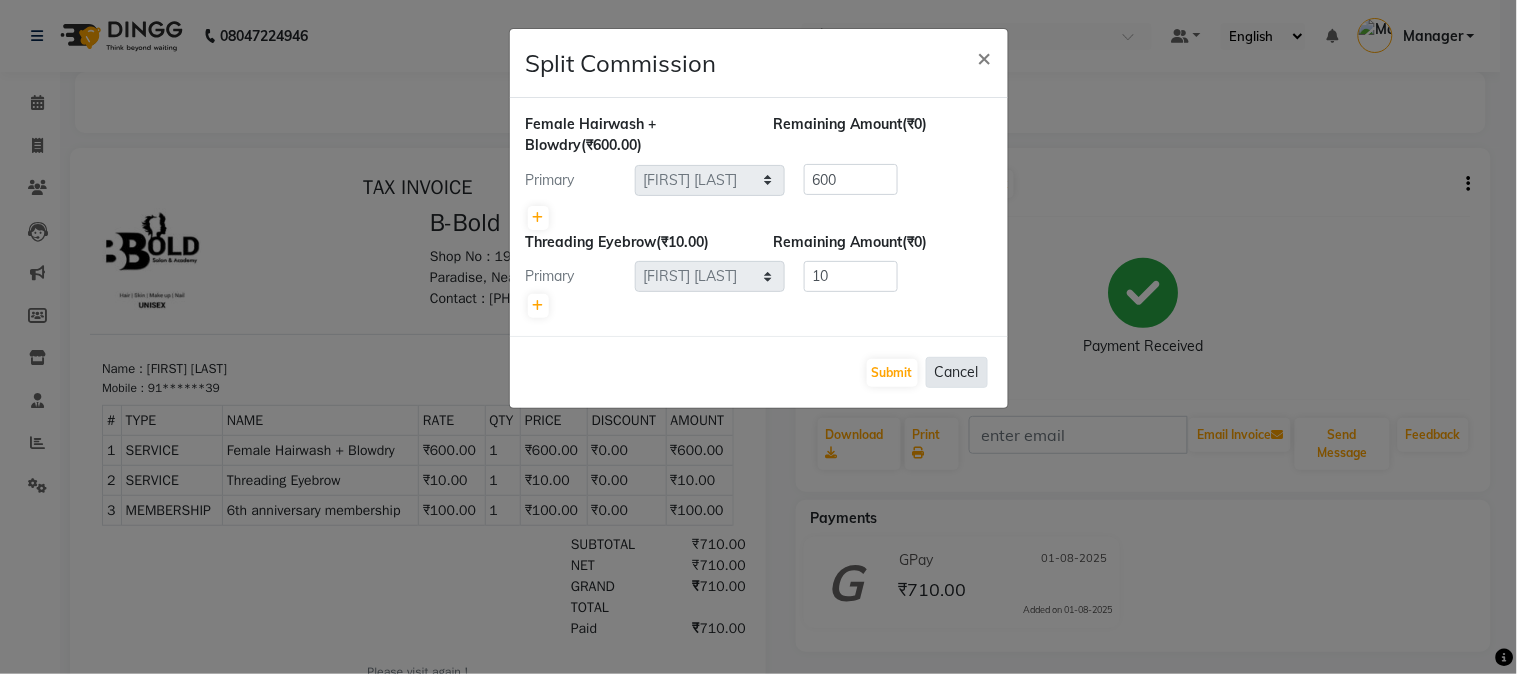 click on "Cancel" 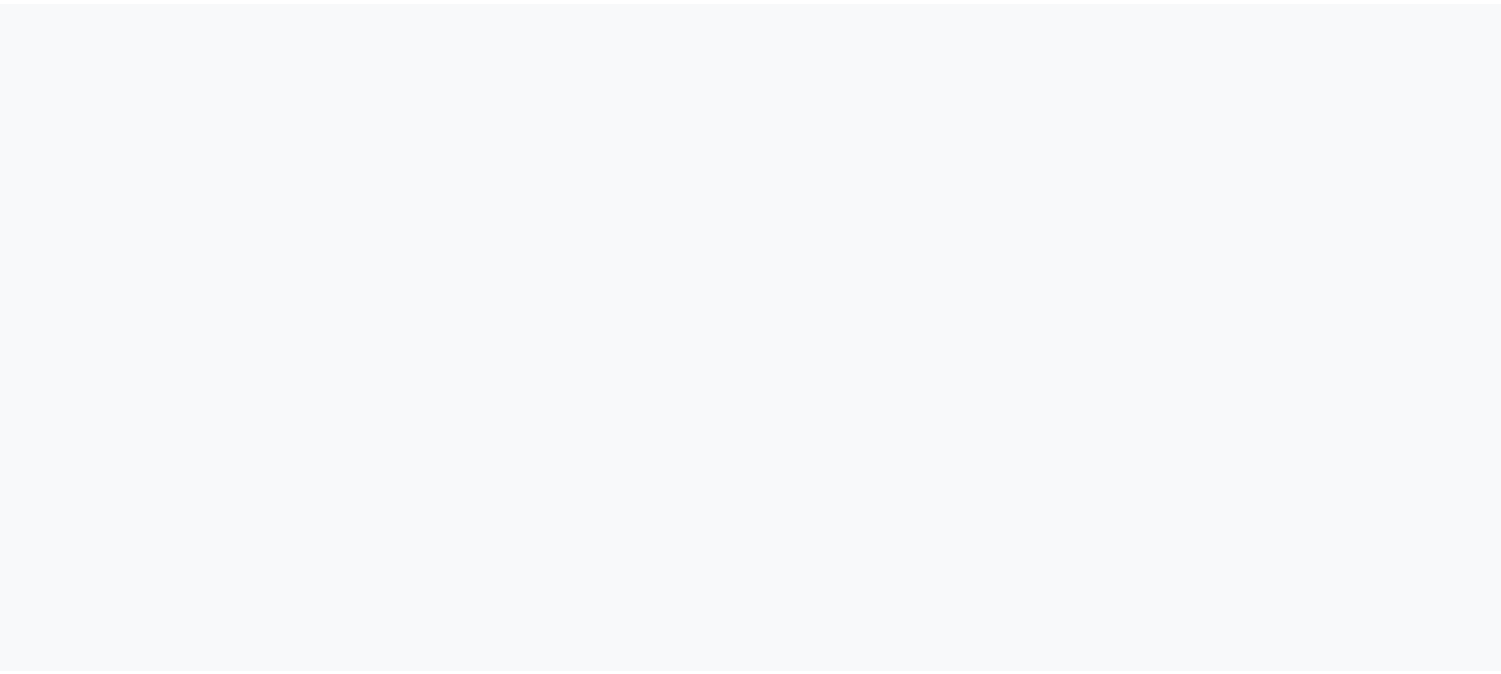 scroll, scrollTop: 0, scrollLeft: 0, axis: both 